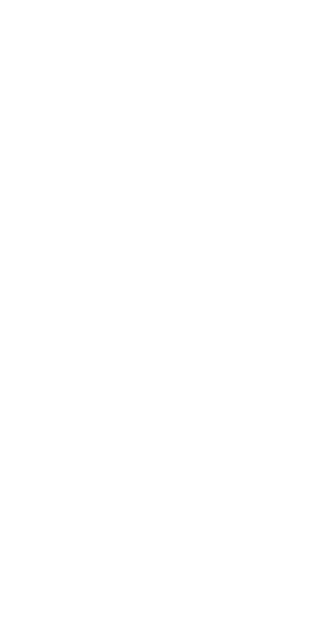 scroll, scrollTop: 0, scrollLeft: 0, axis: both 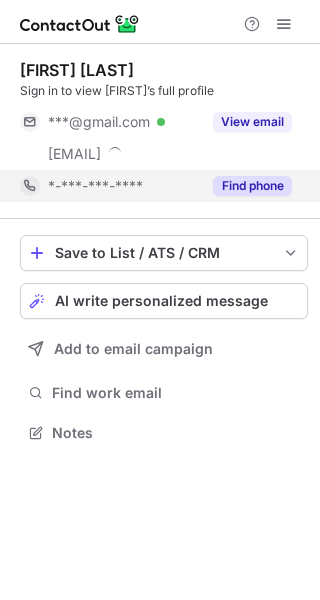 click on "Find phone" at bounding box center (246, 186) 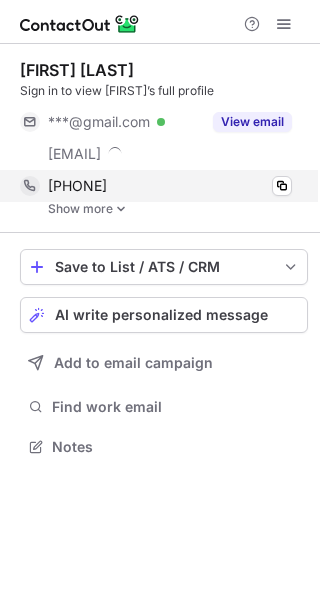 scroll, scrollTop: 9, scrollLeft: 10, axis: both 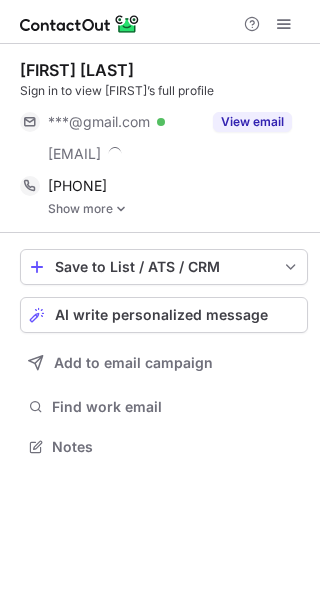 click on "Show more" at bounding box center (178, 209) 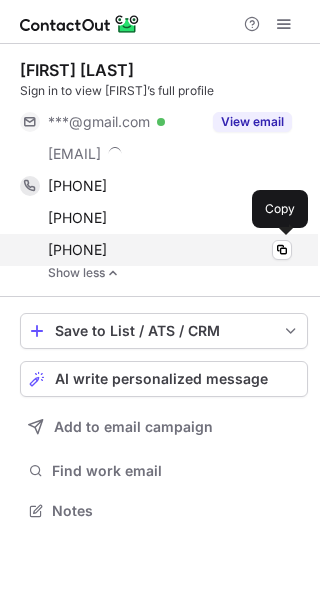 drag, startPoint x: 51, startPoint y: 182, endPoint x: 211, endPoint y: 250, distance: 173.85051 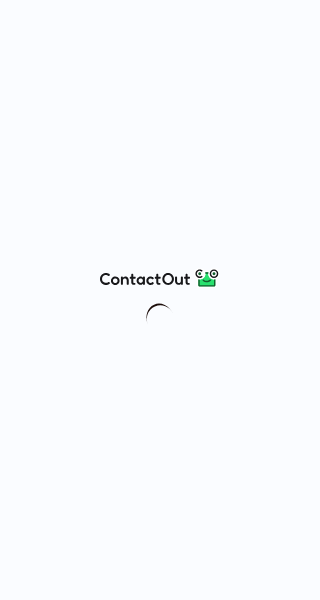 scroll, scrollTop: 0, scrollLeft: 0, axis: both 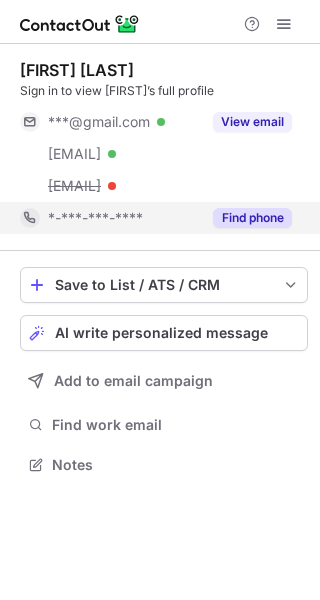 click on "Find phone" at bounding box center [246, 218] 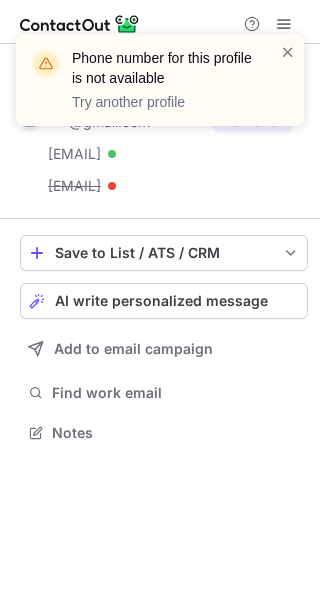 scroll, scrollTop: 418, scrollLeft: 320, axis: both 